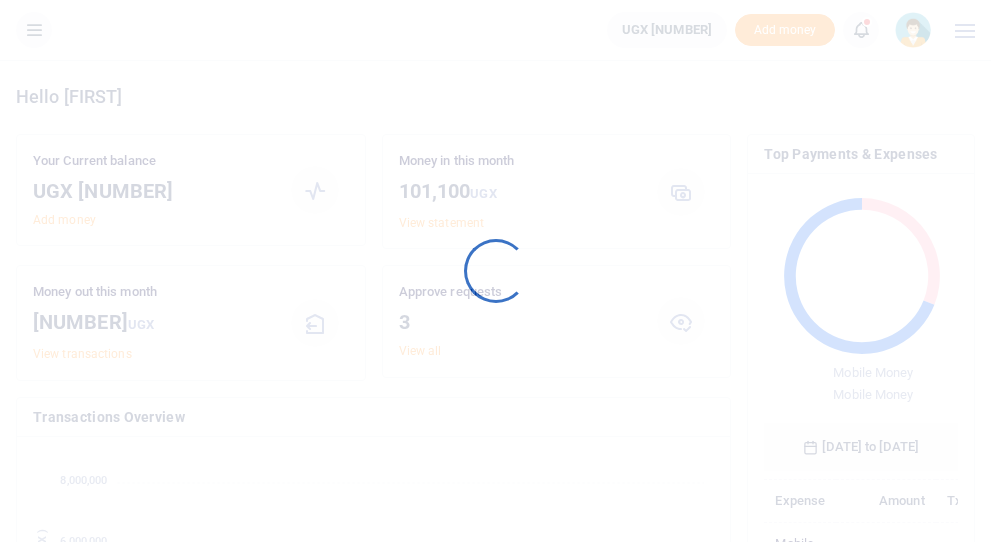 scroll, scrollTop: 0, scrollLeft: 0, axis: both 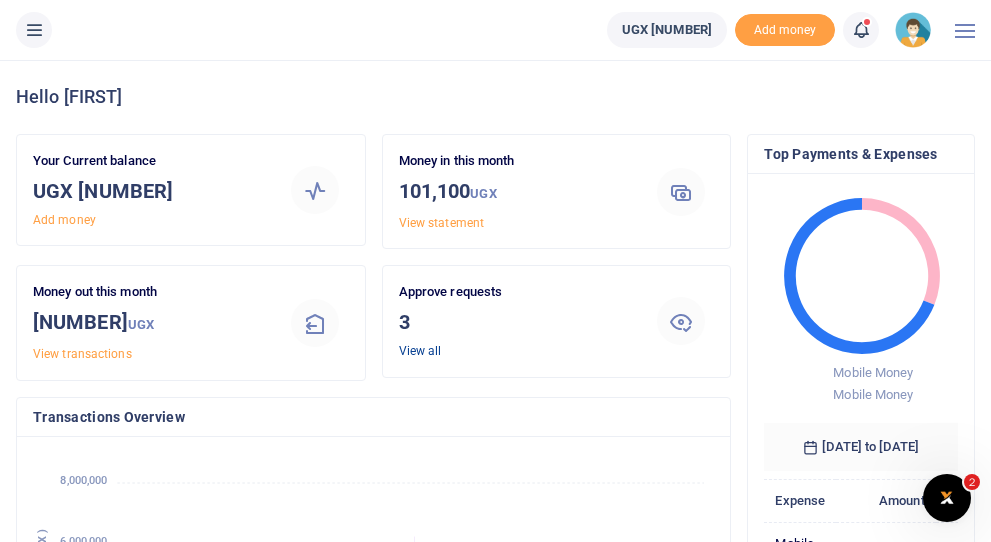 click on "View all" at bounding box center [420, 351] 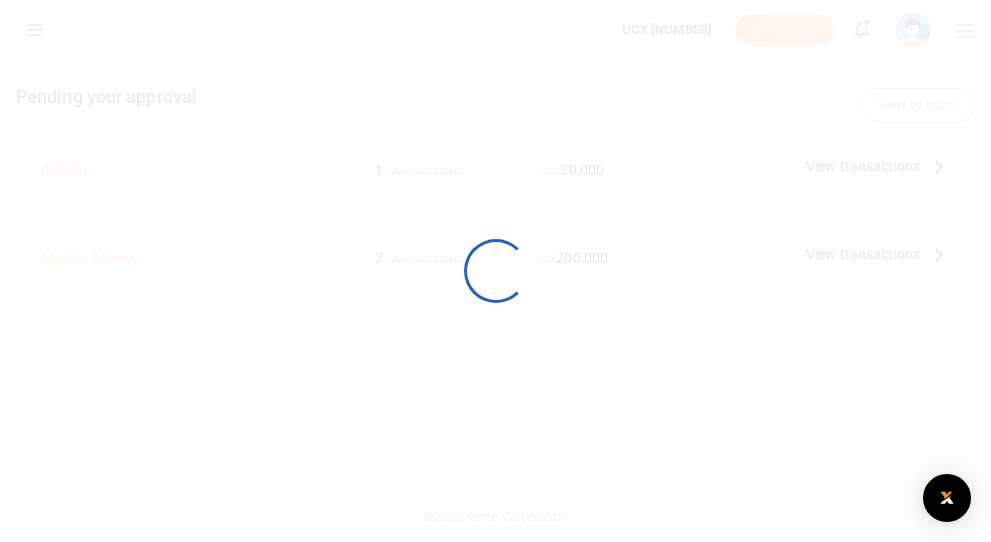 scroll, scrollTop: 0, scrollLeft: 0, axis: both 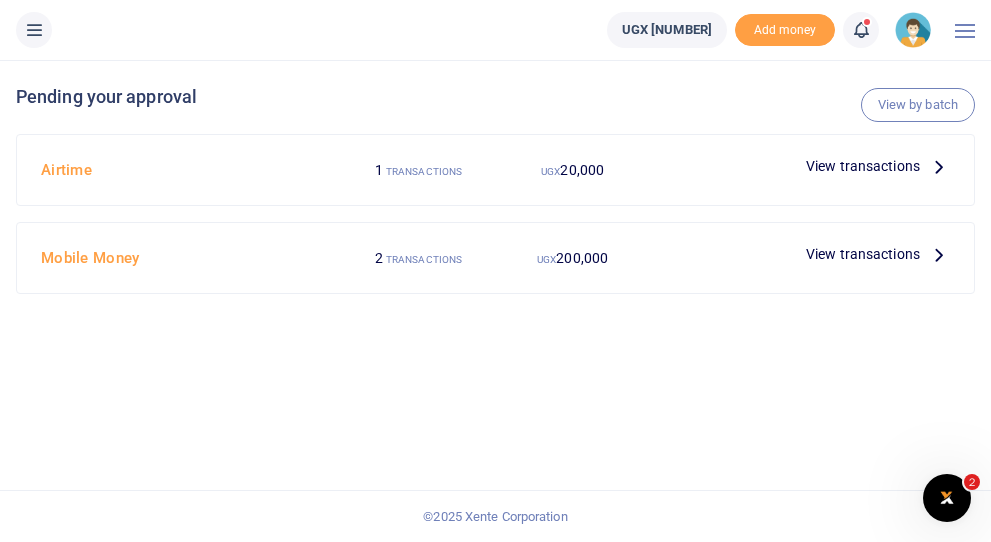 click at bounding box center [939, 254] 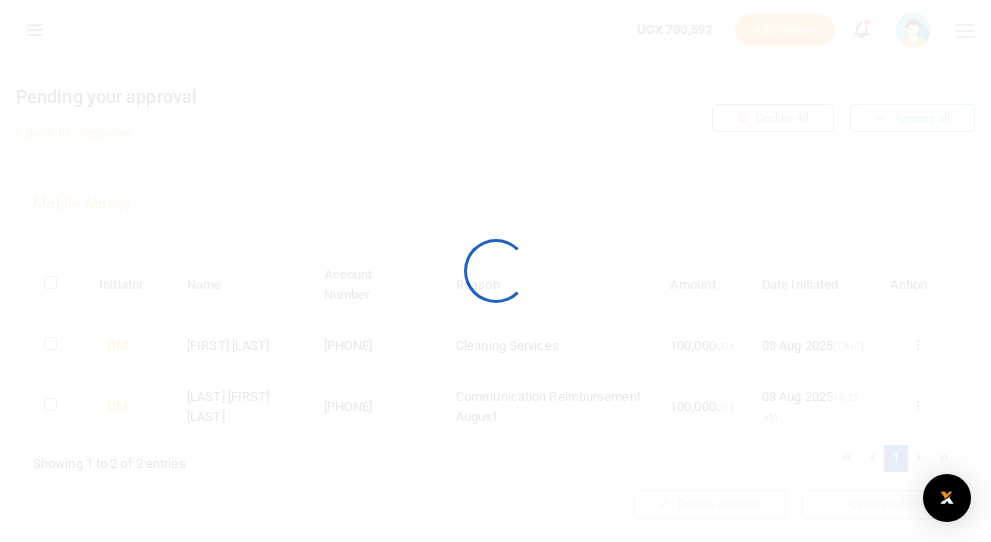 scroll, scrollTop: 0, scrollLeft: 0, axis: both 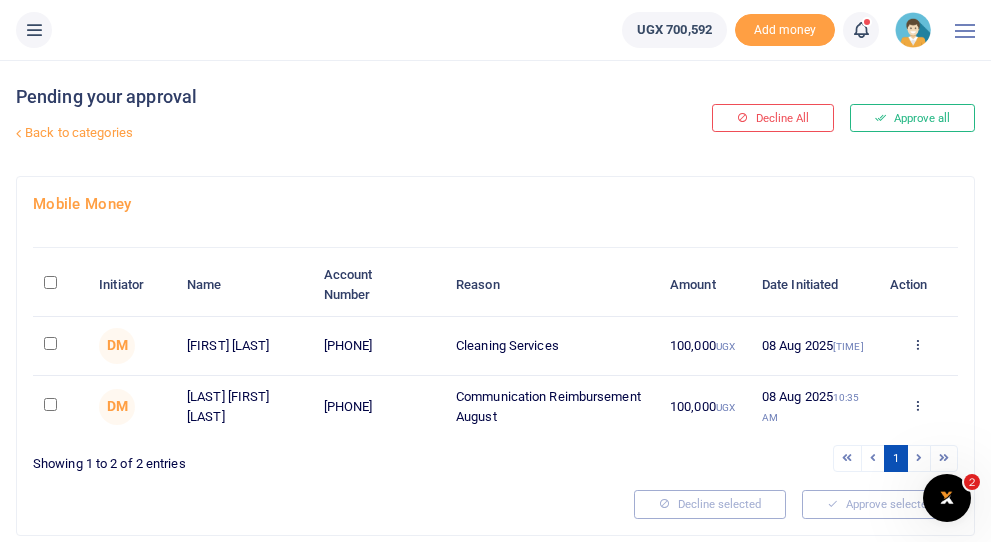 click at bounding box center (50, 282) 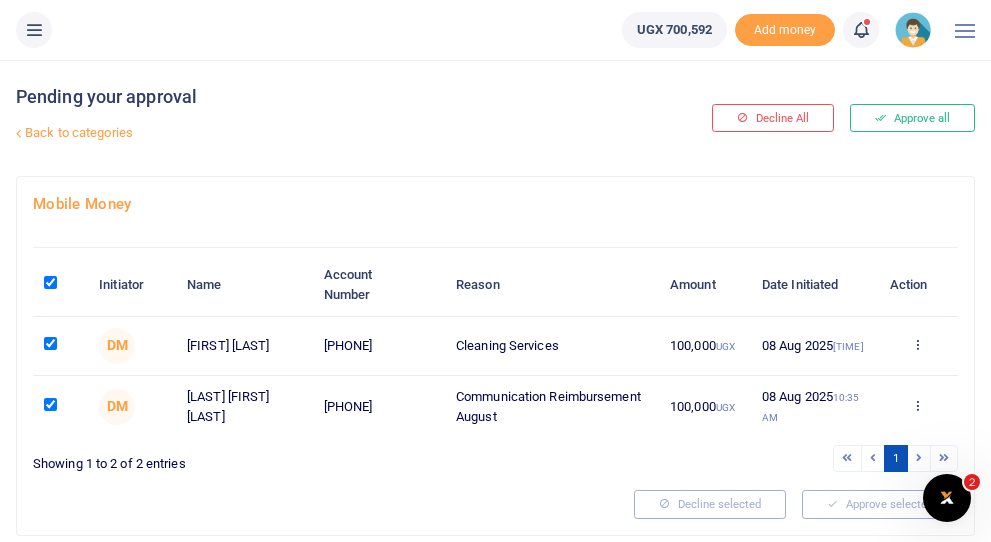 checkbox on "true" 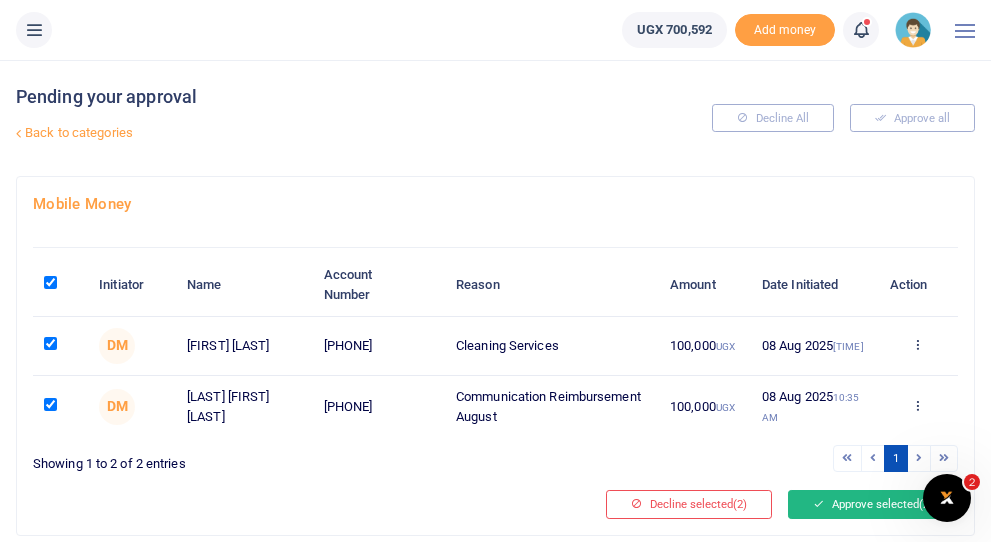 click on "Approve selected  (2)" at bounding box center (873, 504) 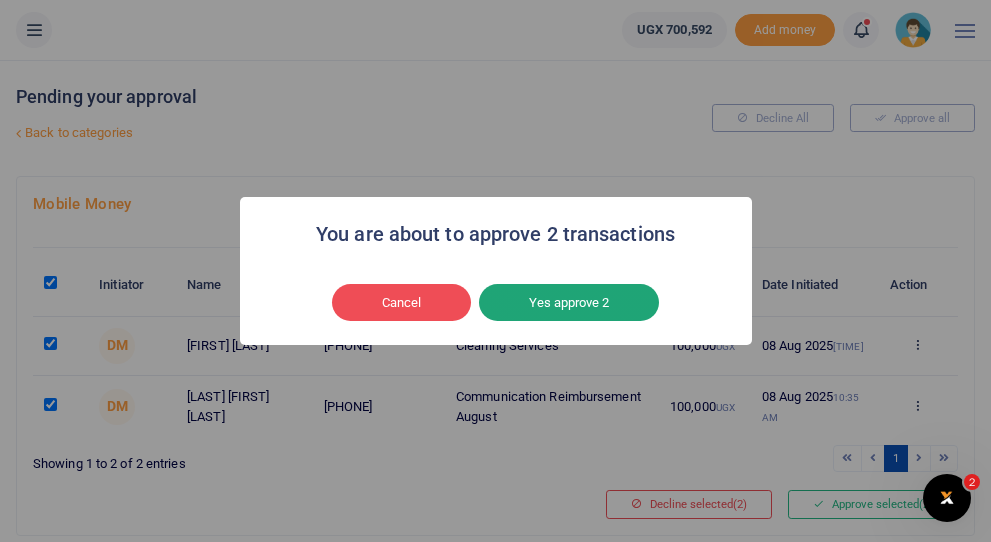 click on "Yes approve 2" at bounding box center (569, 303) 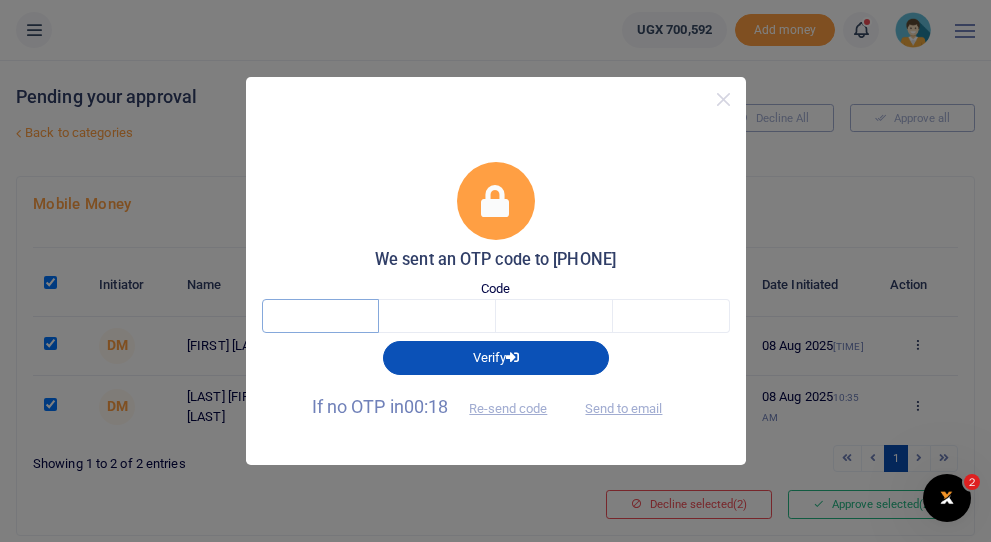 click at bounding box center [320, 316] 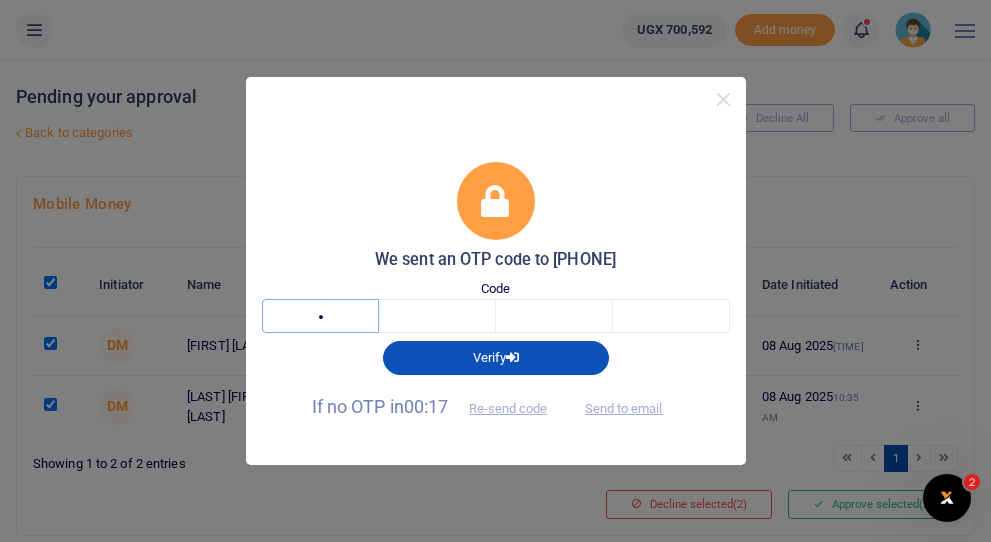type on "5" 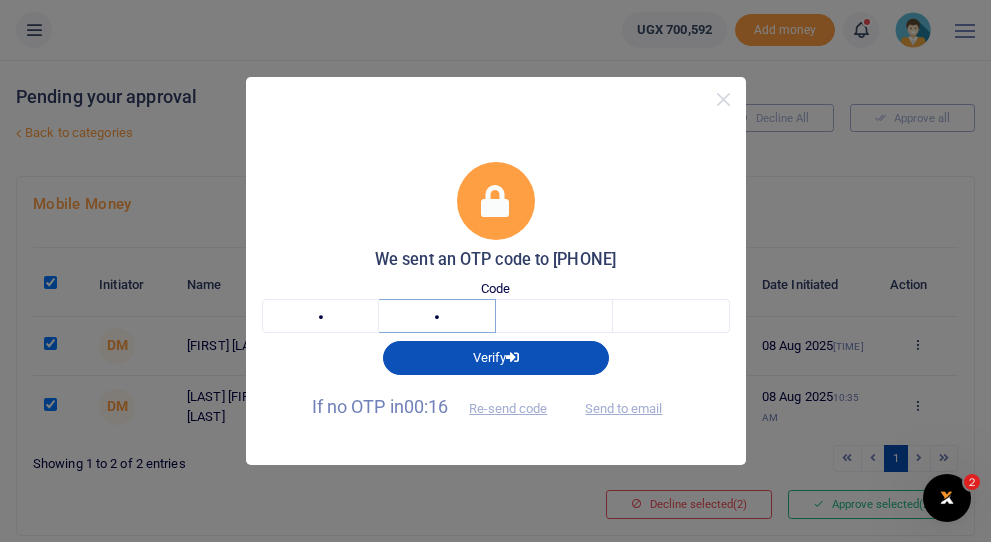 type on "1" 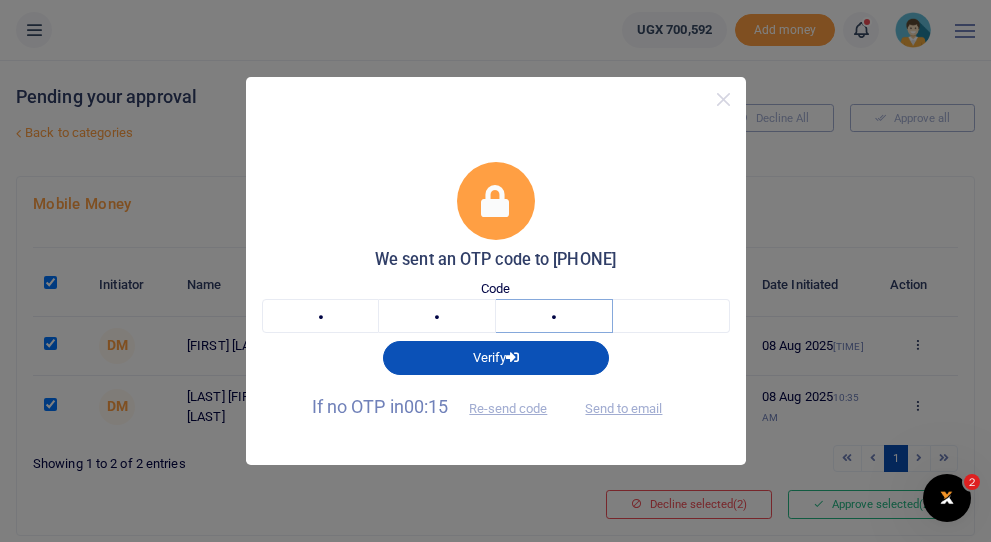 type on "7" 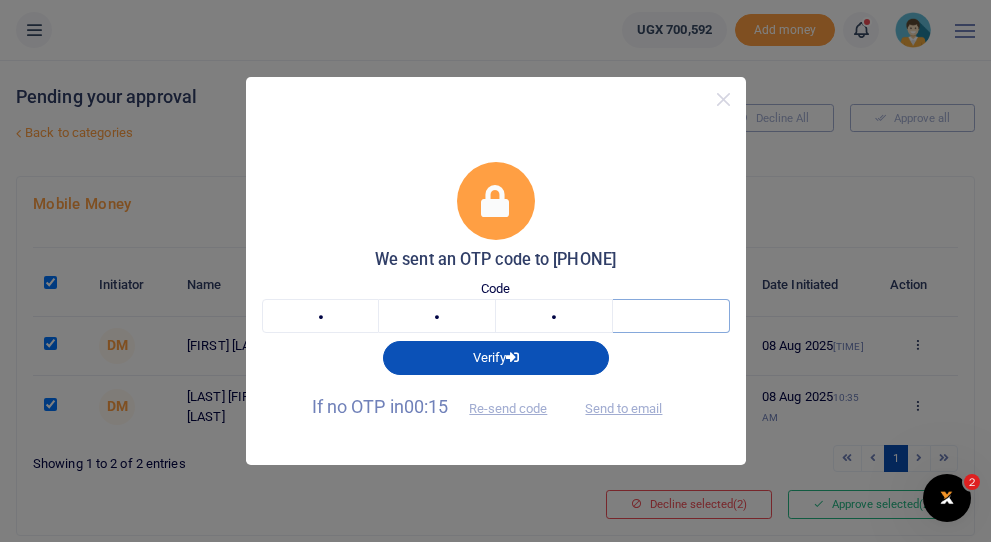 type on "0" 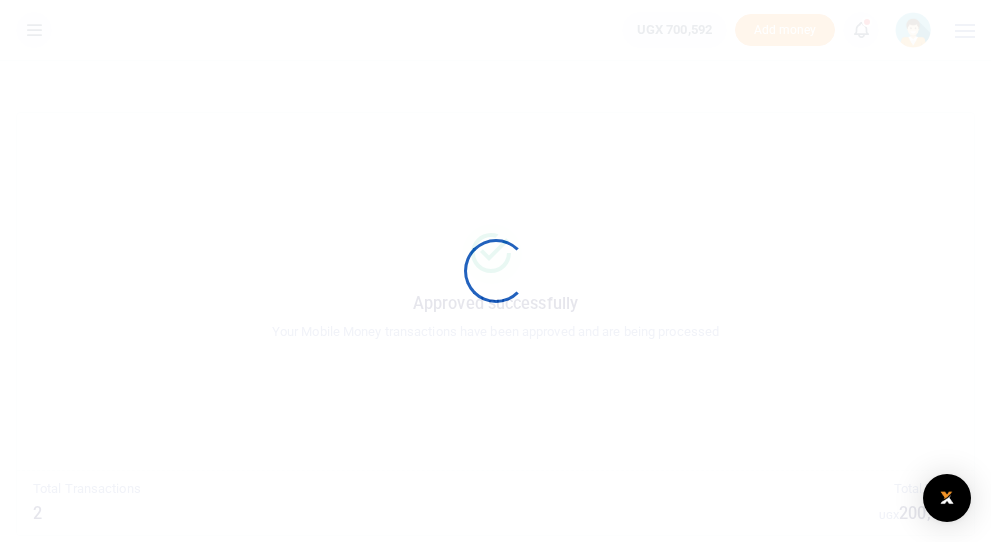 scroll, scrollTop: 0, scrollLeft: 0, axis: both 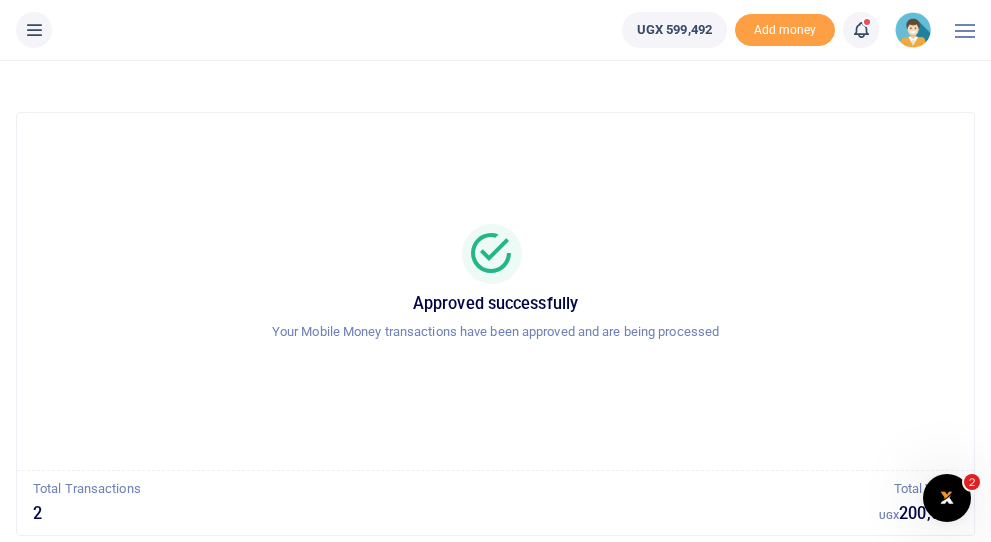 click at bounding box center (34, 30) 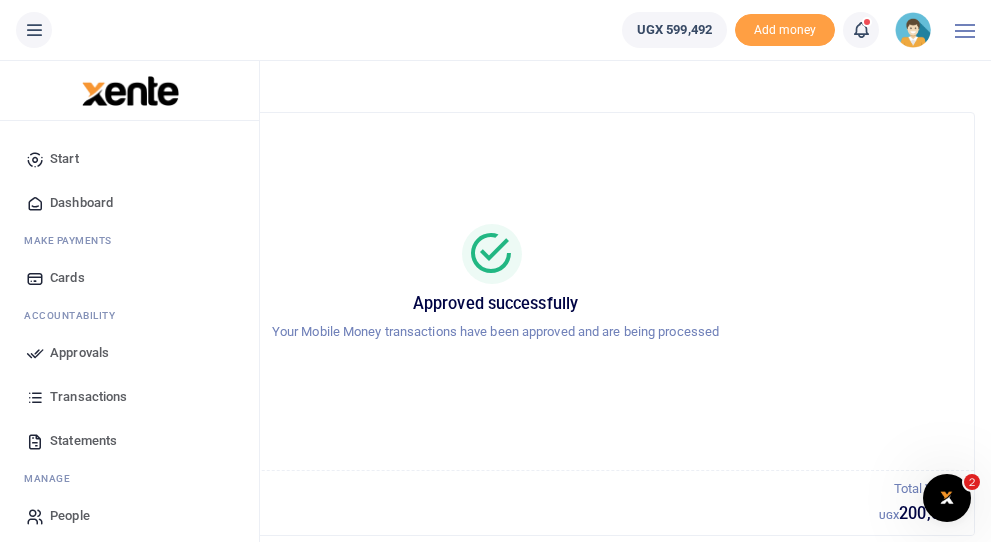 click on "Dashboard" at bounding box center [81, 203] 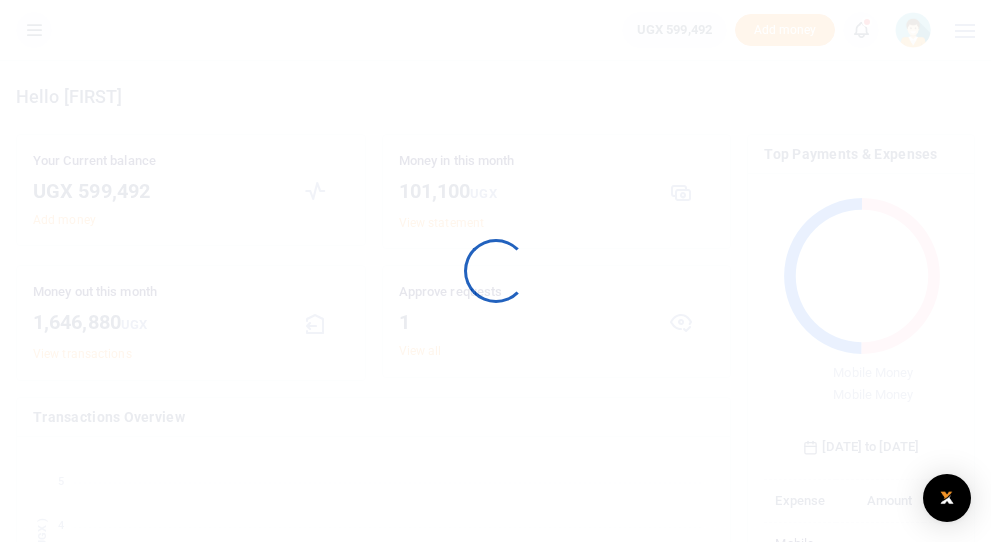 scroll, scrollTop: 0, scrollLeft: 0, axis: both 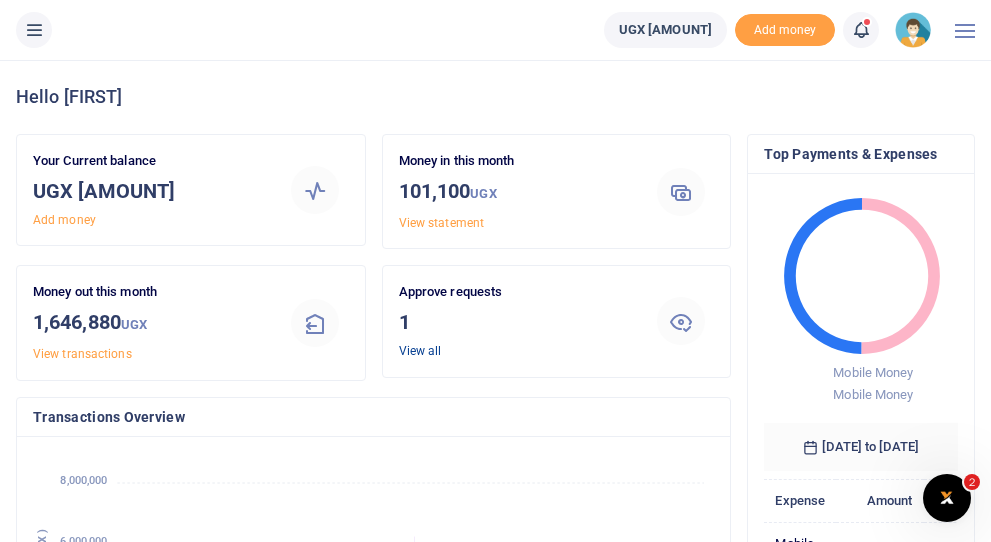 click on "View all" at bounding box center (420, 351) 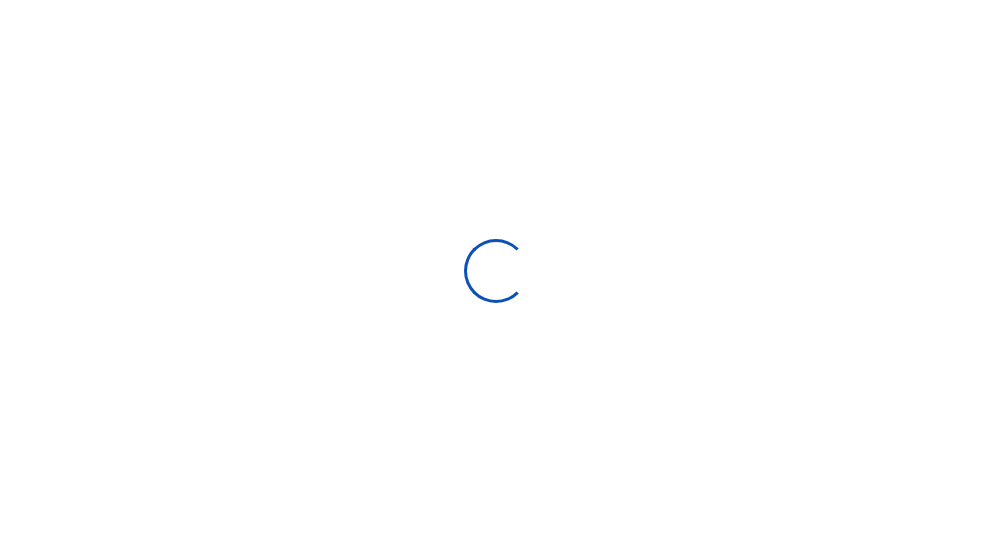 scroll, scrollTop: 0, scrollLeft: 0, axis: both 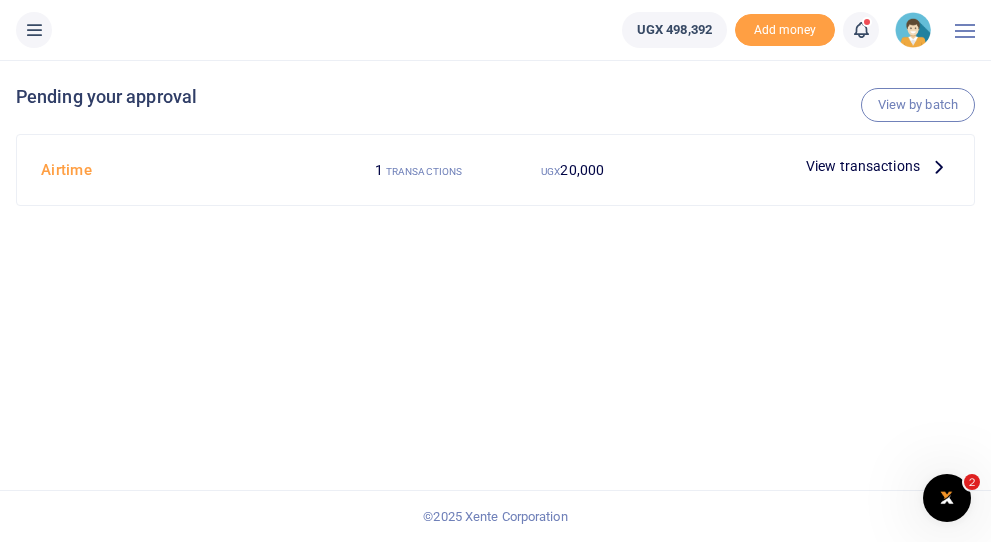 click at bounding box center [939, 166] 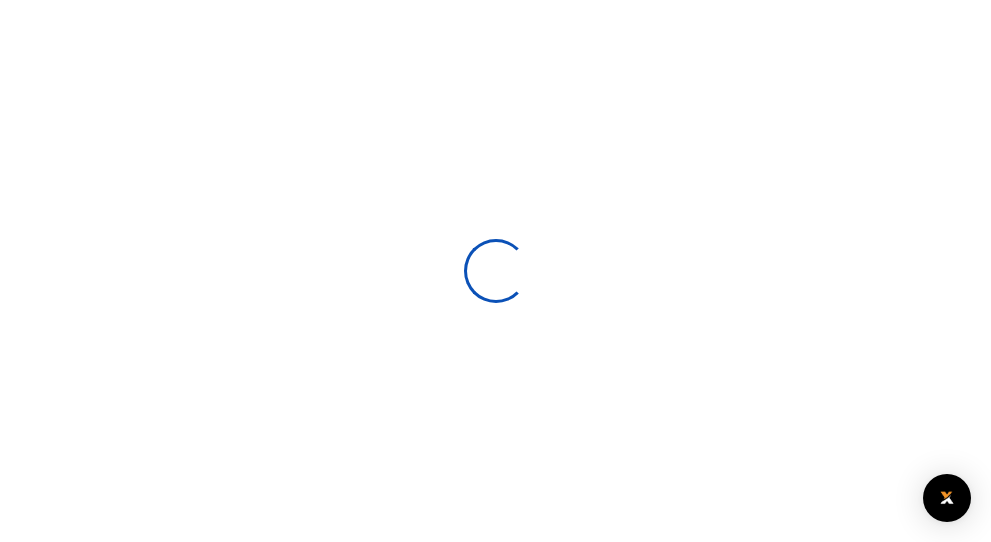 scroll, scrollTop: 0, scrollLeft: 0, axis: both 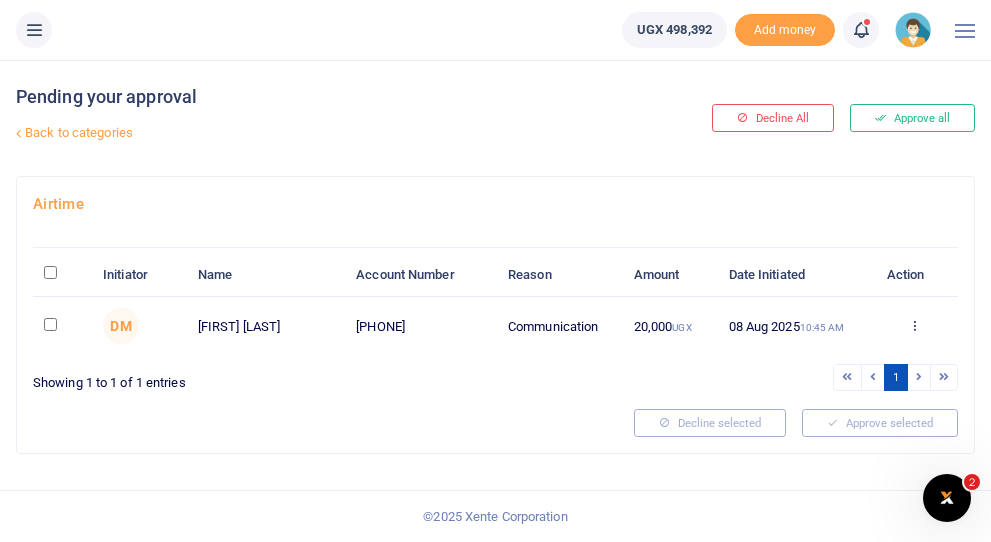 click at bounding box center (50, 324) 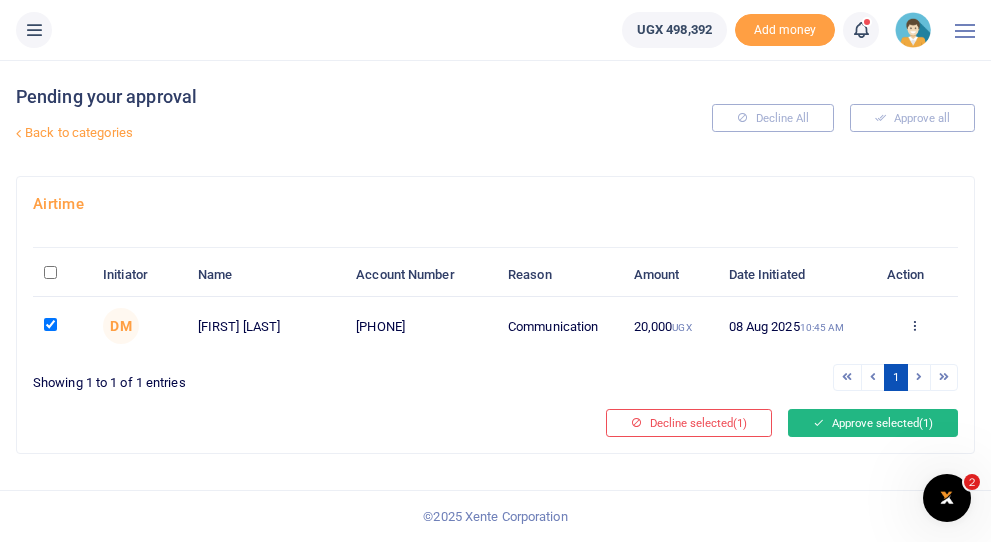click on "Approve selected  (1)" at bounding box center (873, 423) 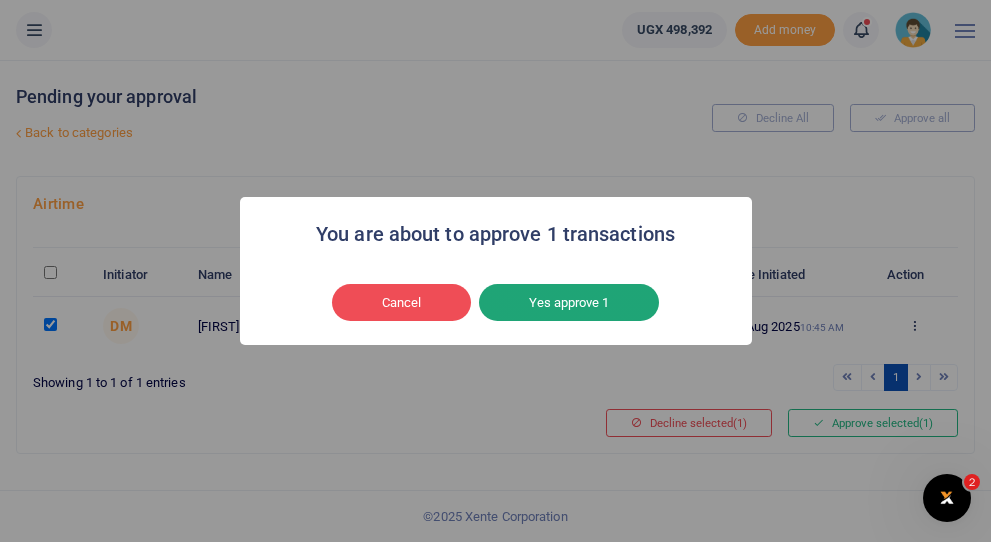 click on "Yes approve 1" at bounding box center [569, 303] 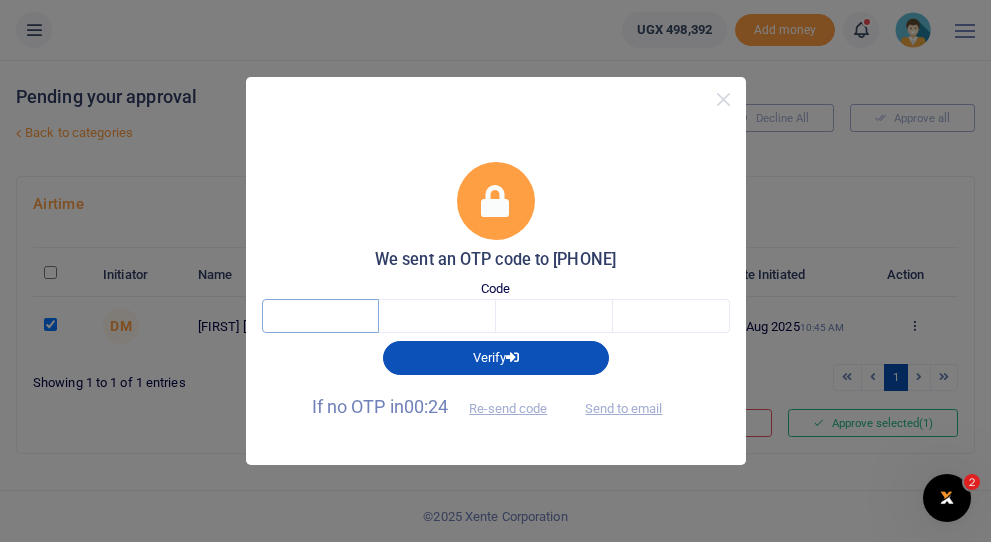 click at bounding box center (320, 316) 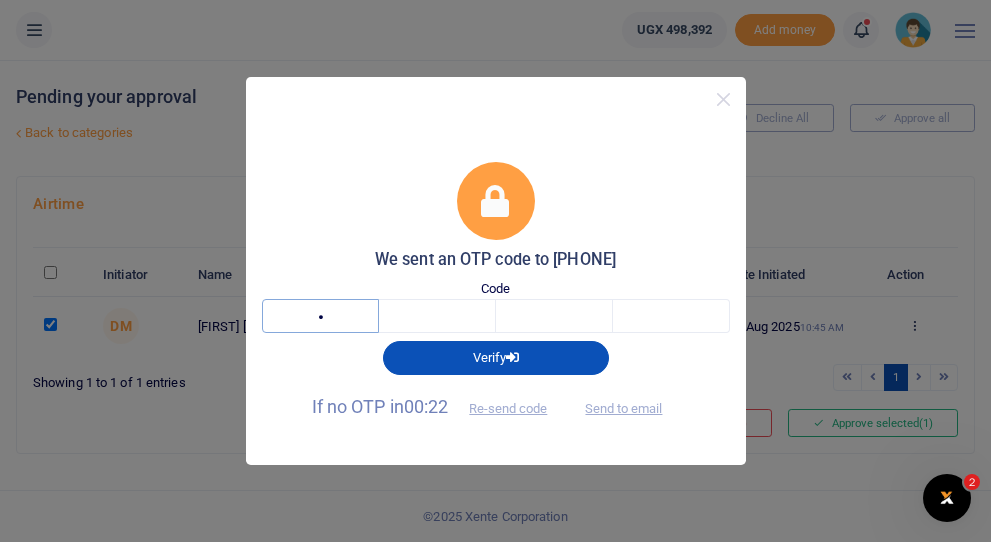 type on "2" 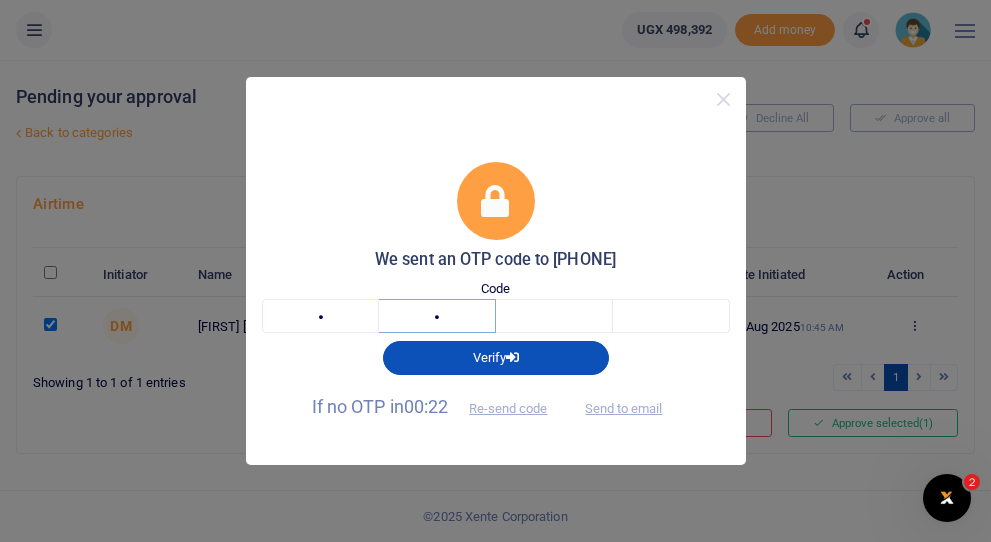 type on "9" 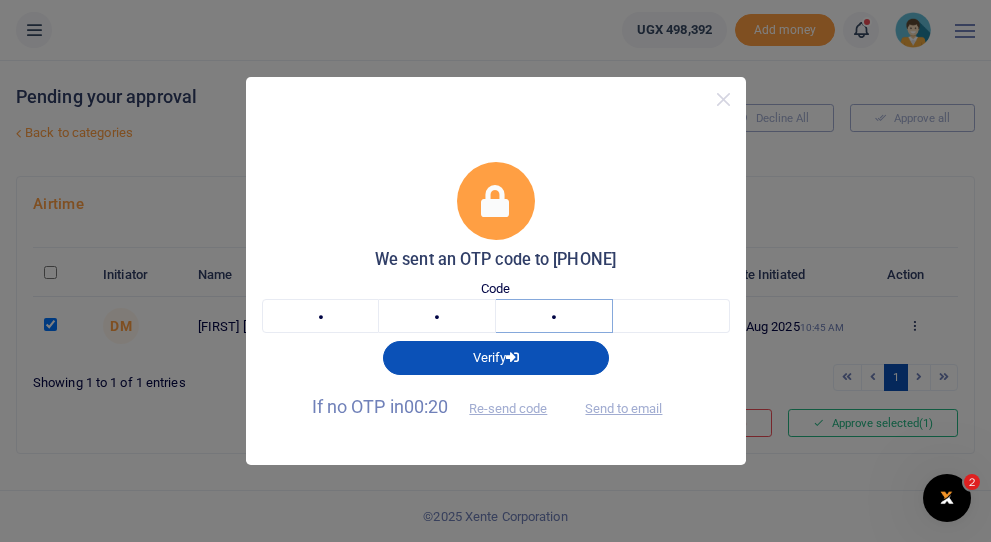 type on "5" 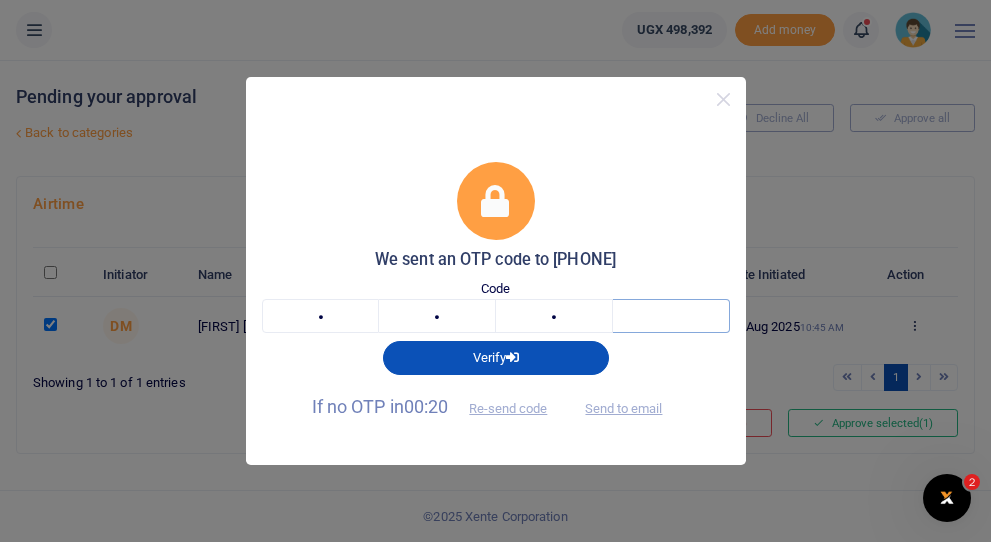 type on "2" 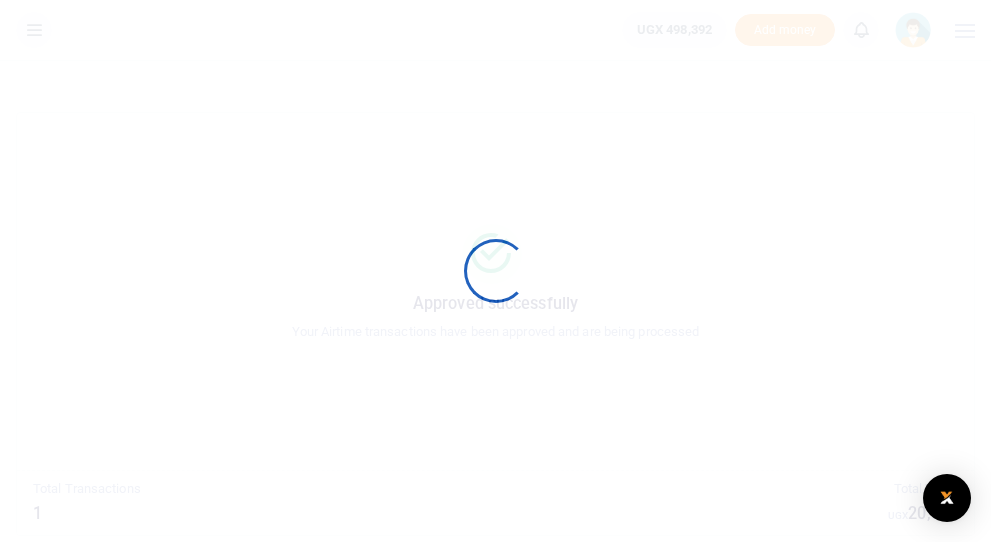 scroll, scrollTop: 0, scrollLeft: 0, axis: both 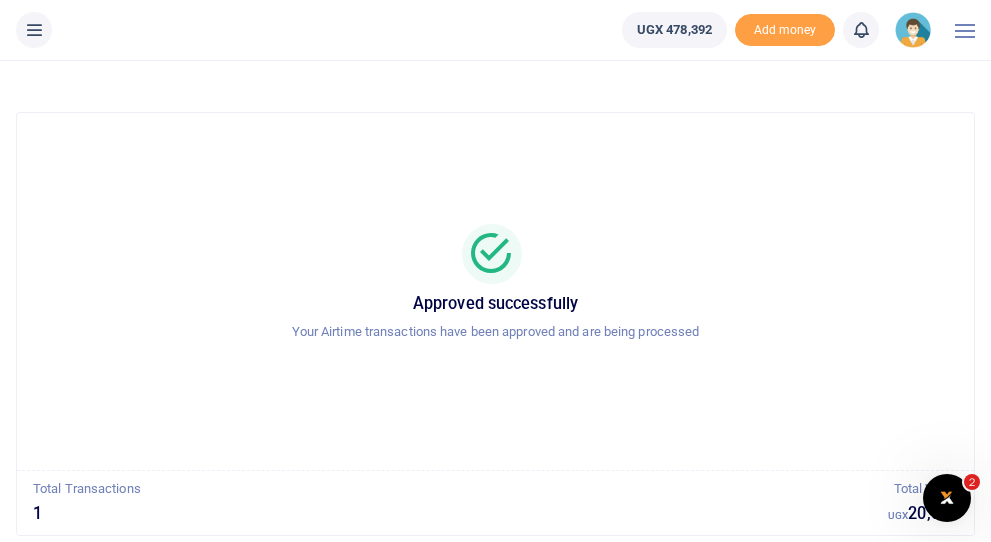 click at bounding box center (34, 30) 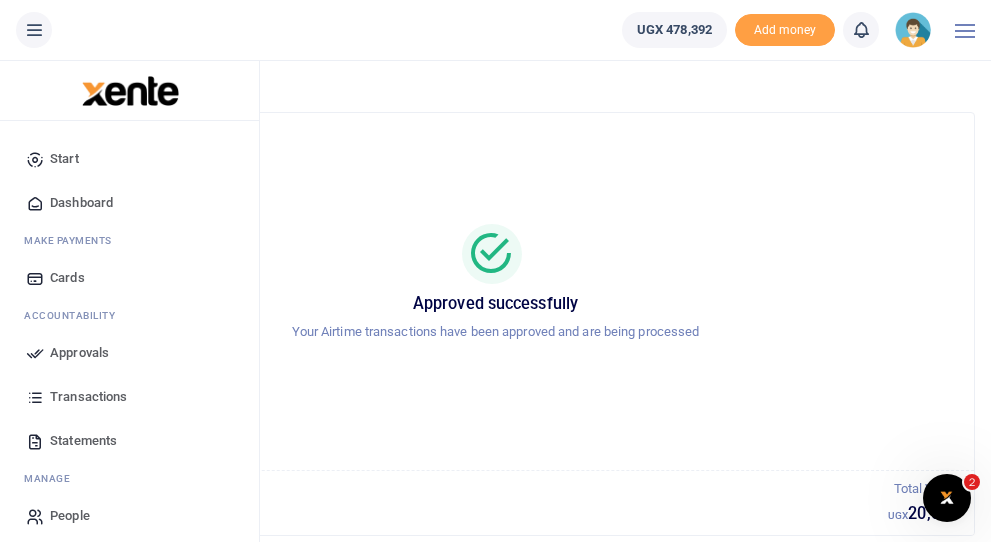 click on "Dashboard" at bounding box center [81, 203] 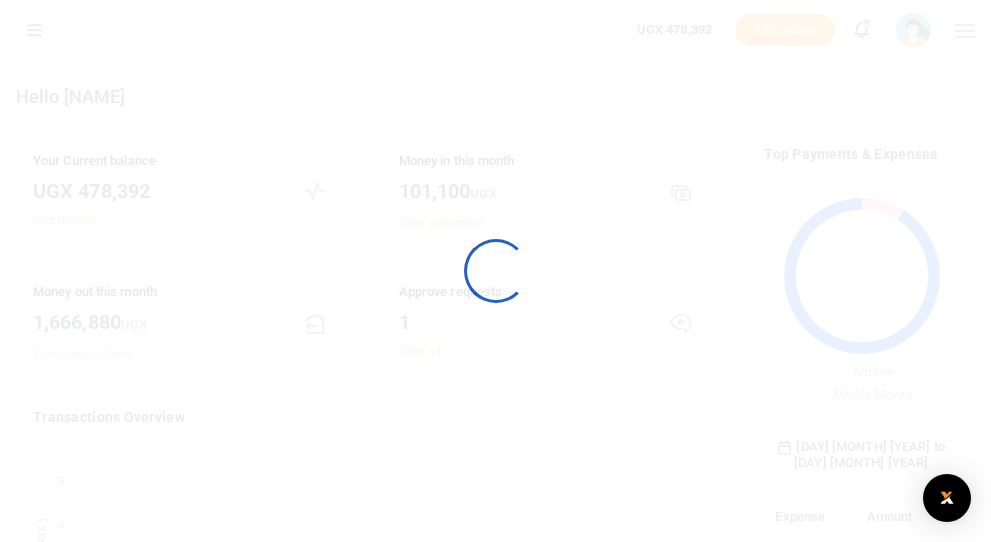 scroll, scrollTop: 0, scrollLeft: 0, axis: both 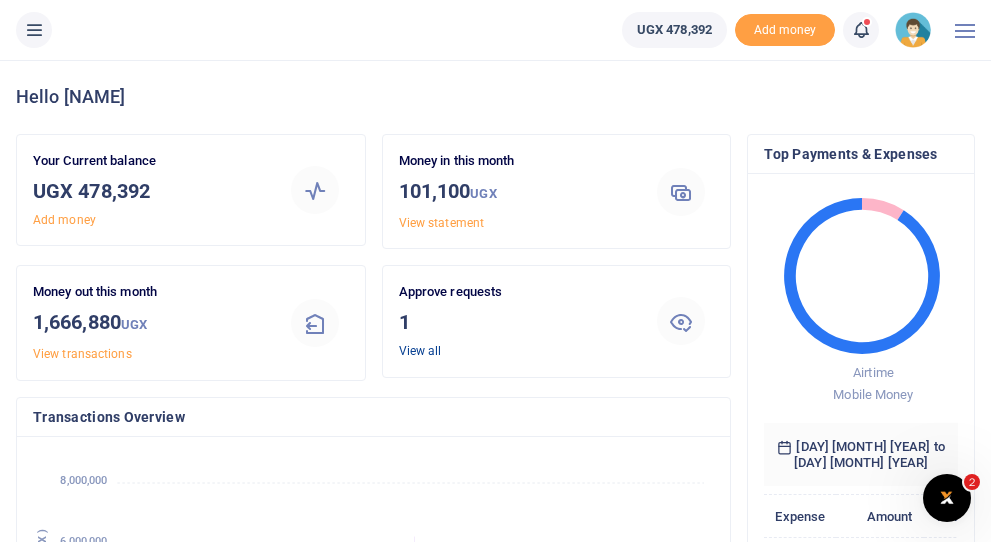 click on "View all" at bounding box center (420, 351) 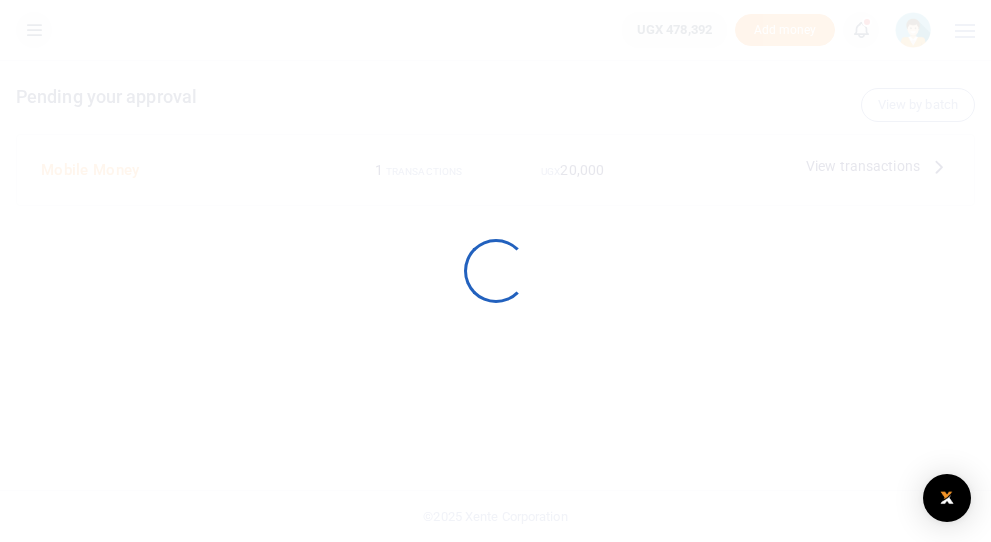 scroll, scrollTop: 0, scrollLeft: 0, axis: both 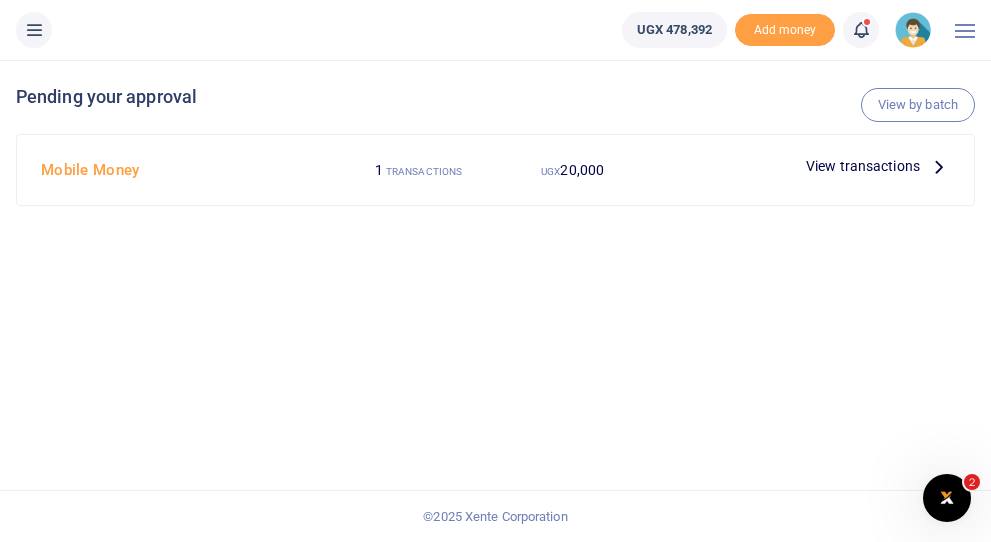 click at bounding box center (939, 166) 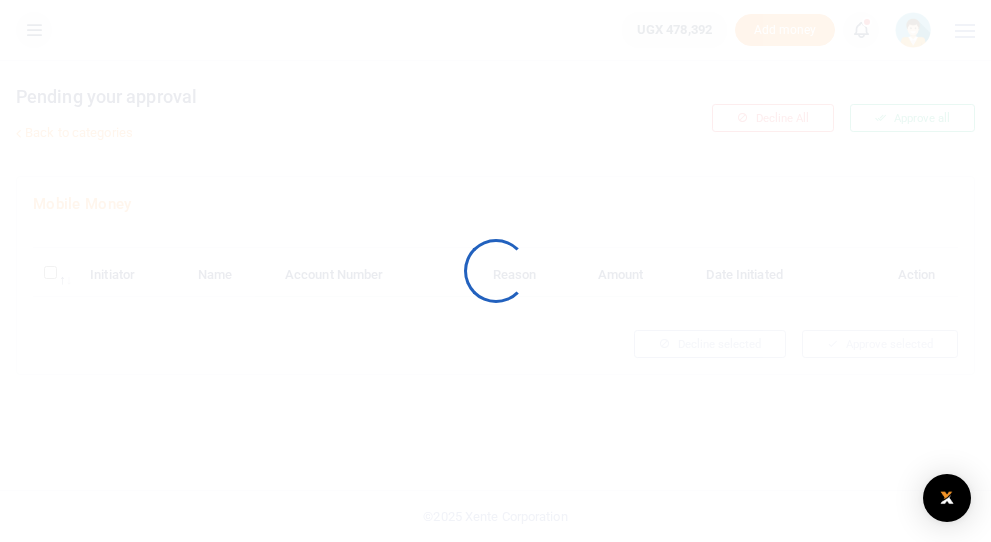 scroll, scrollTop: 0, scrollLeft: 0, axis: both 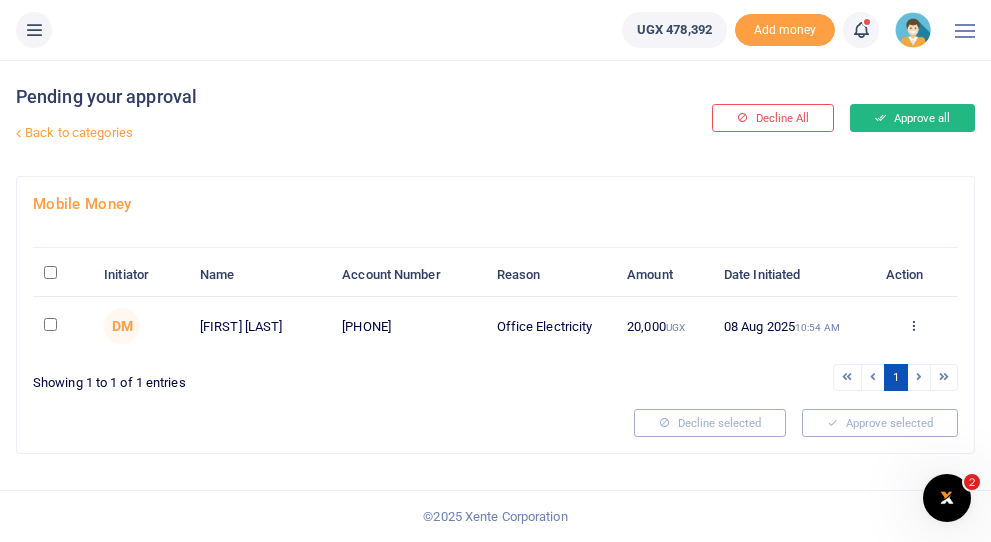 click on "Approve all" at bounding box center [912, 118] 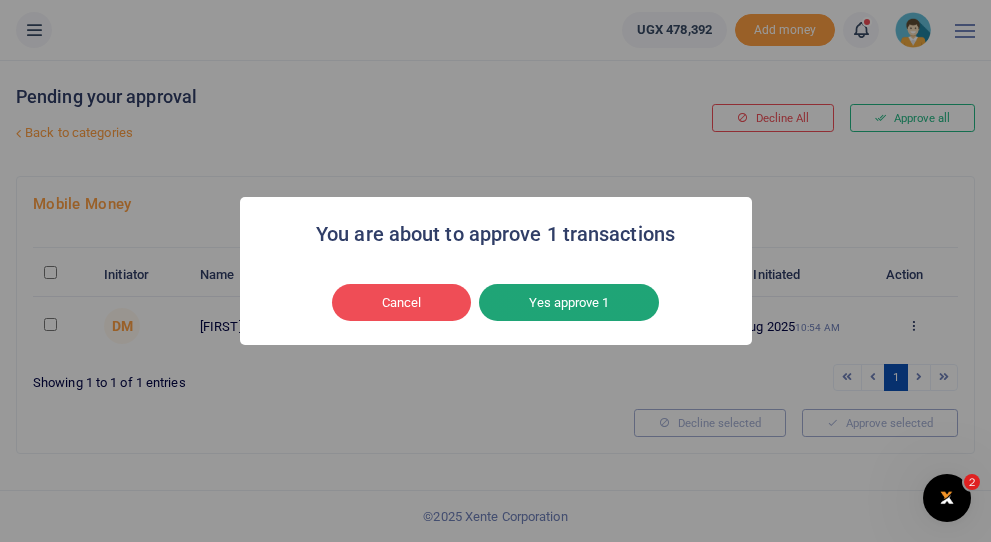 click on "Yes approve 1" at bounding box center (569, 303) 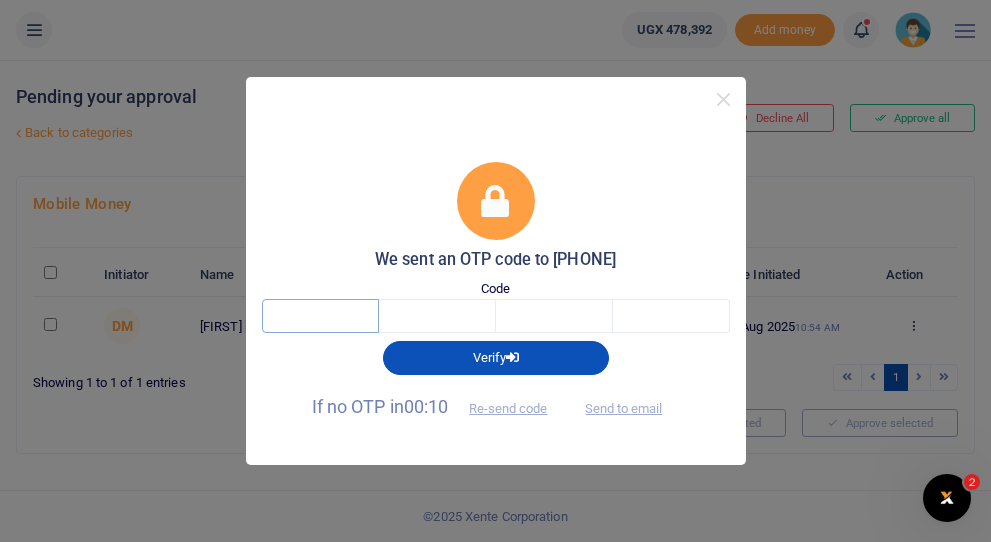 click at bounding box center [320, 316] 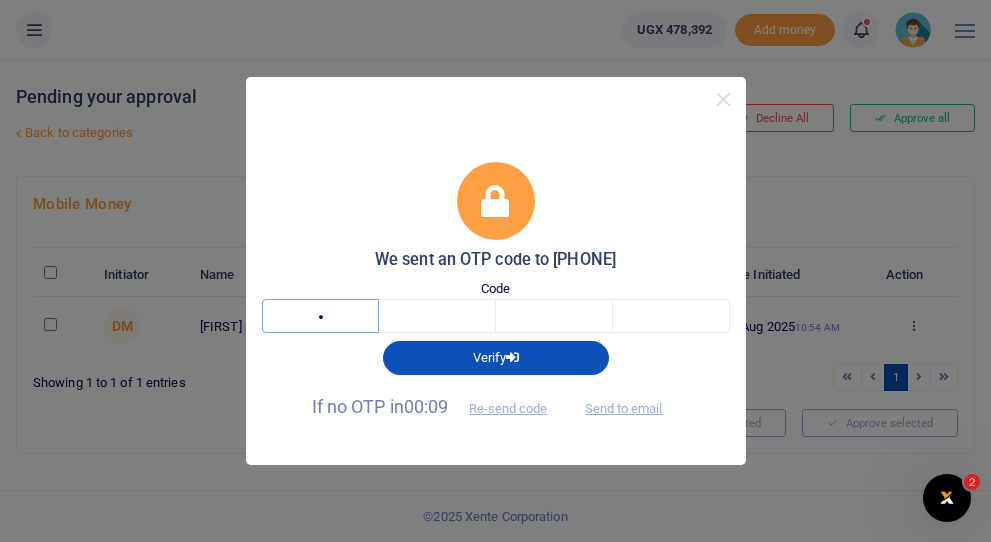 type on "7" 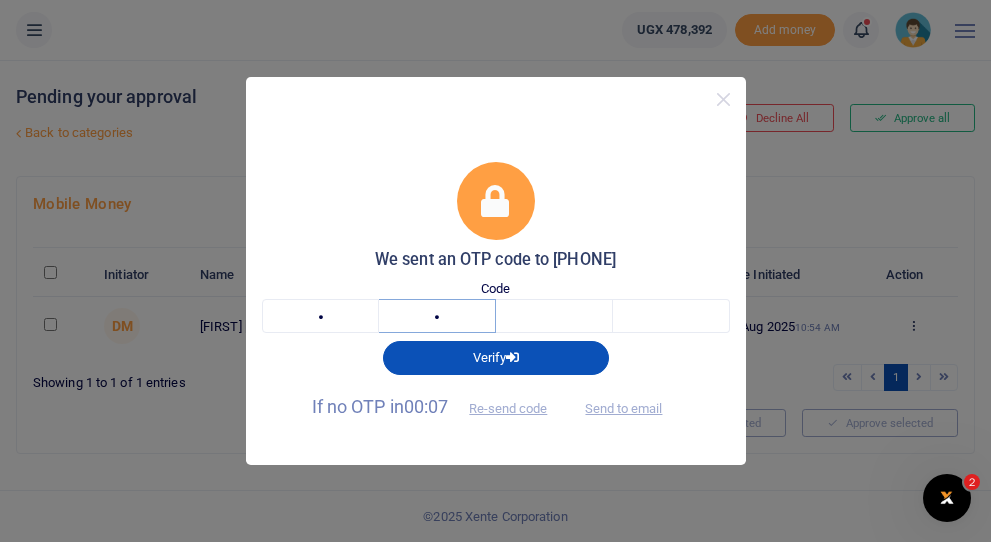 type on "9" 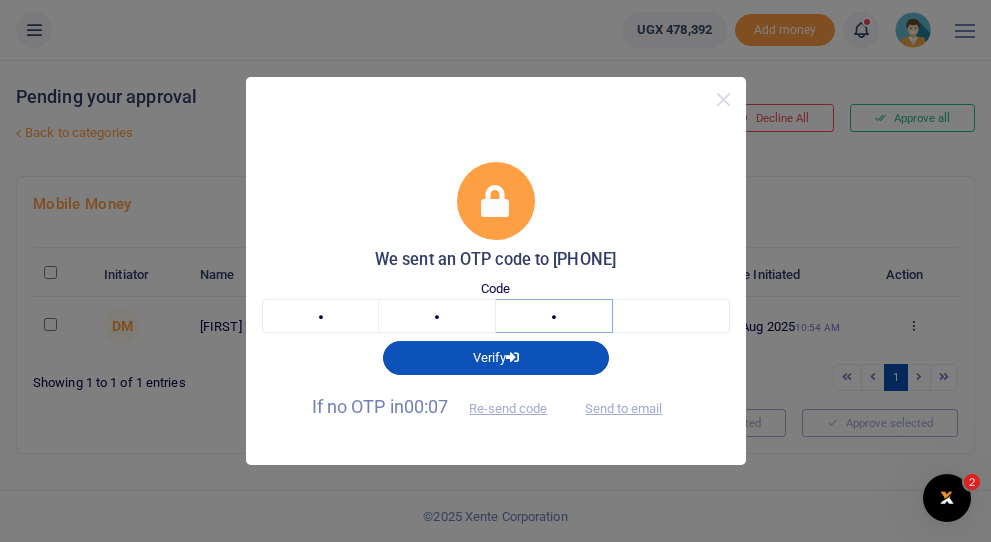type on "8" 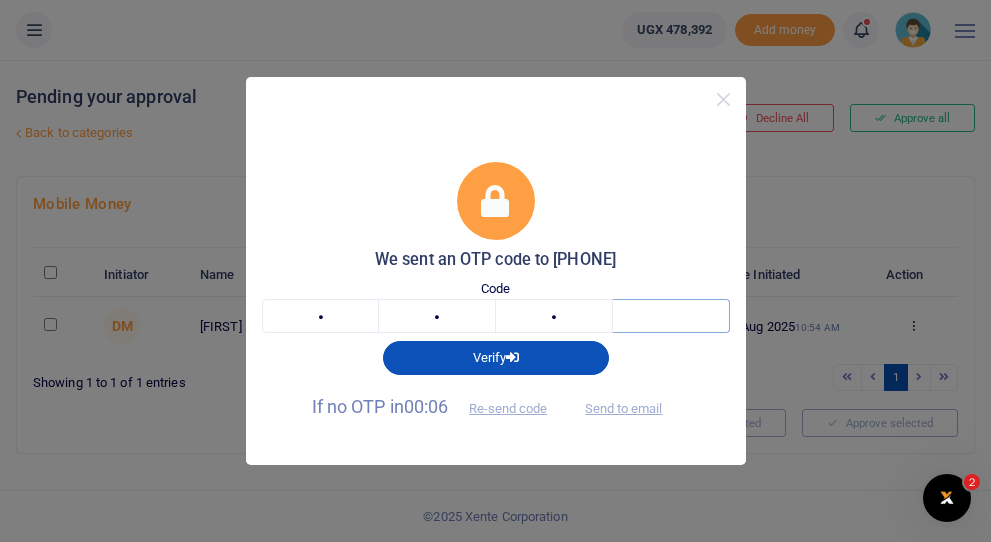 type on "7" 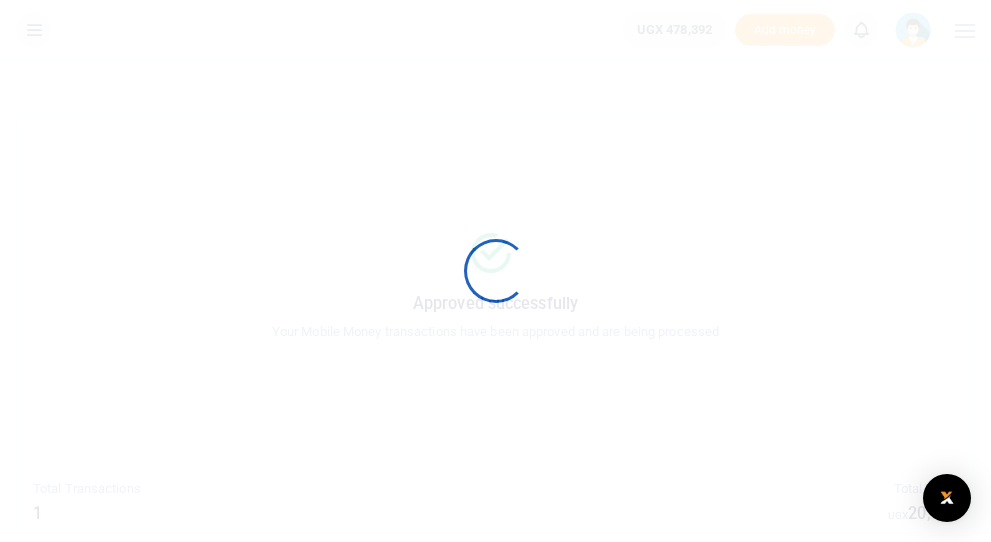 scroll, scrollTop: 0, scrollLeft: 0, axis: both 